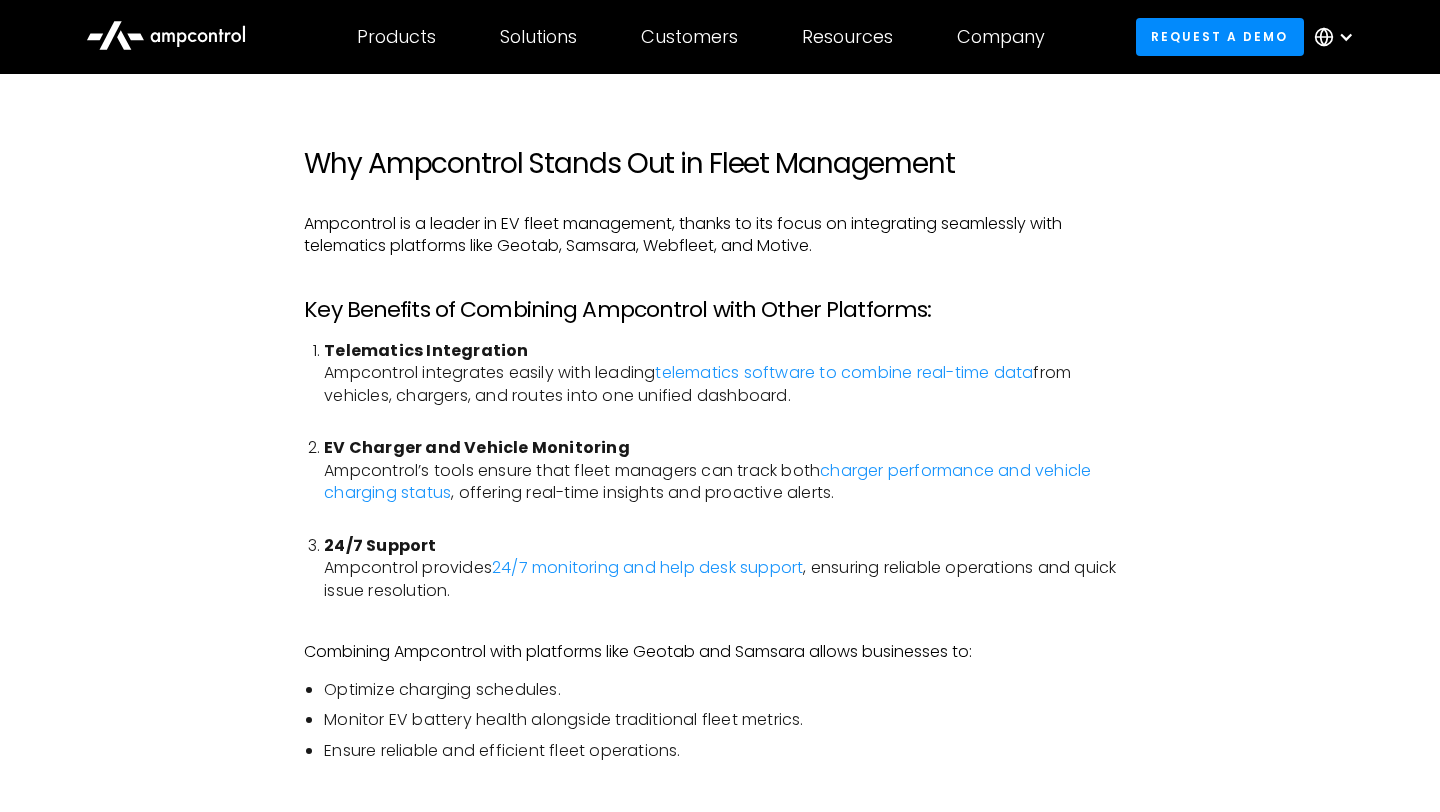 scroll, scrollTop: 3656, scrollLeft: 0, axis: vertical 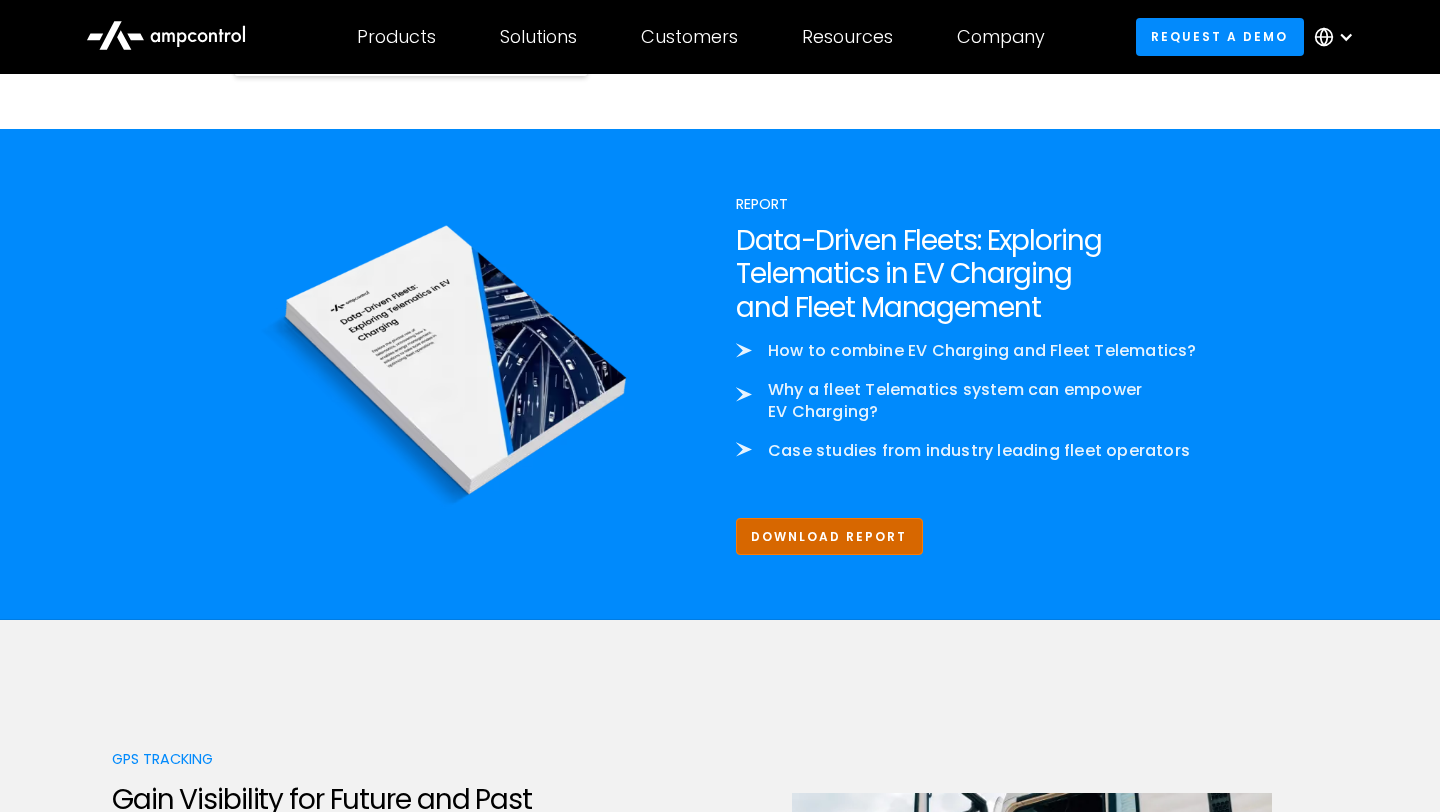 click on "Download Report" at bounding box center [829, 536] 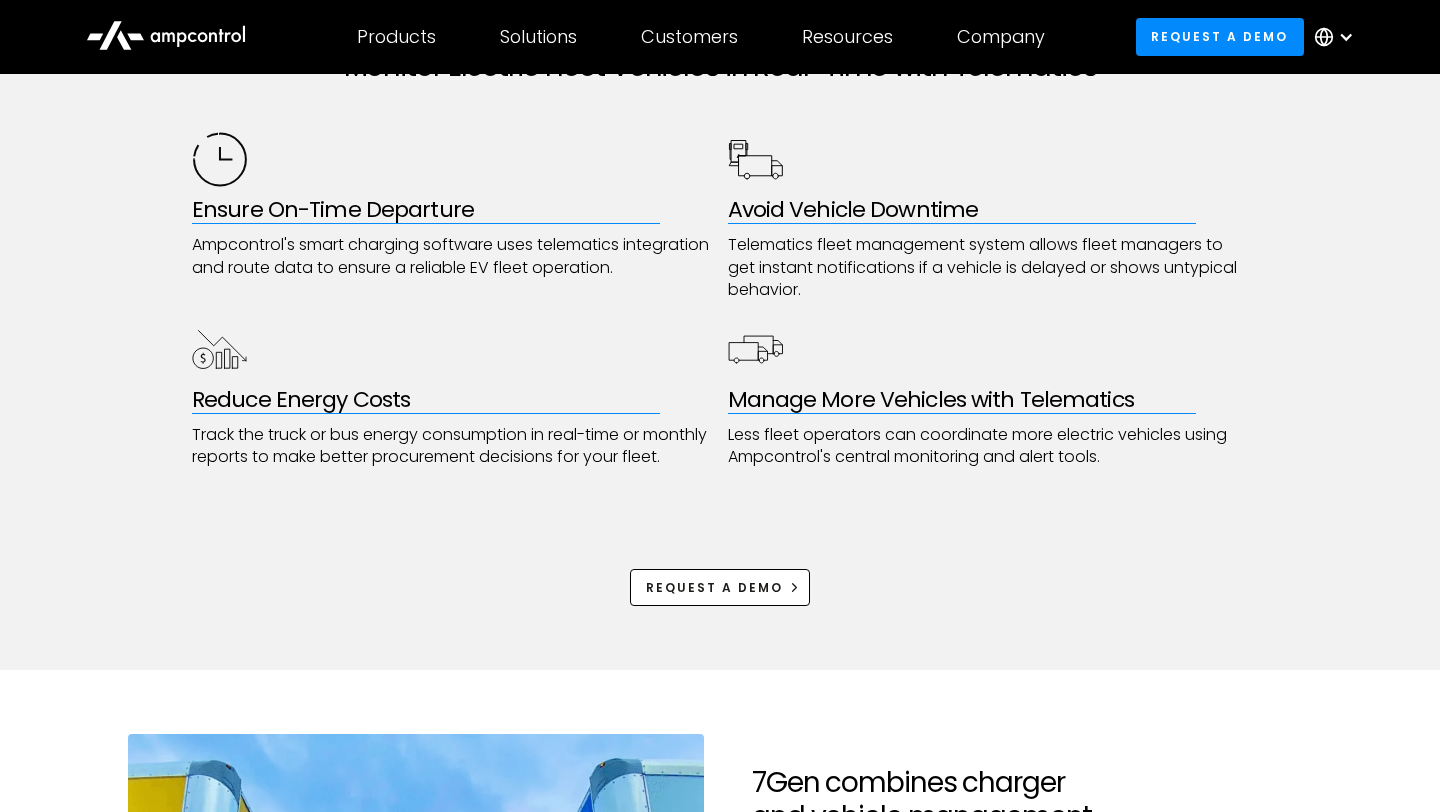 scroll, scrollTop: 0, scrollLeft: 0, axis: both 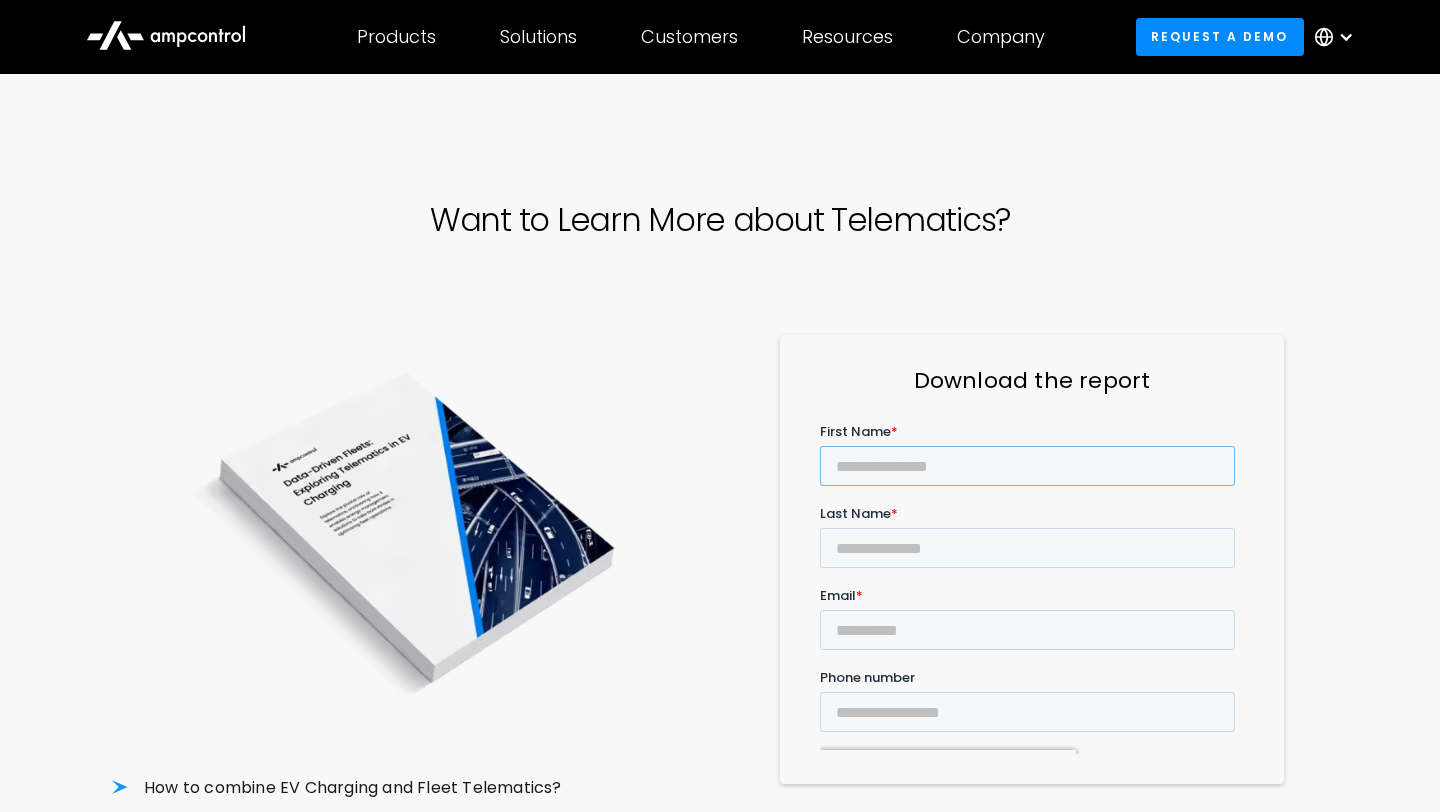 click on "First Name *" at bounding box center [1027, 465] 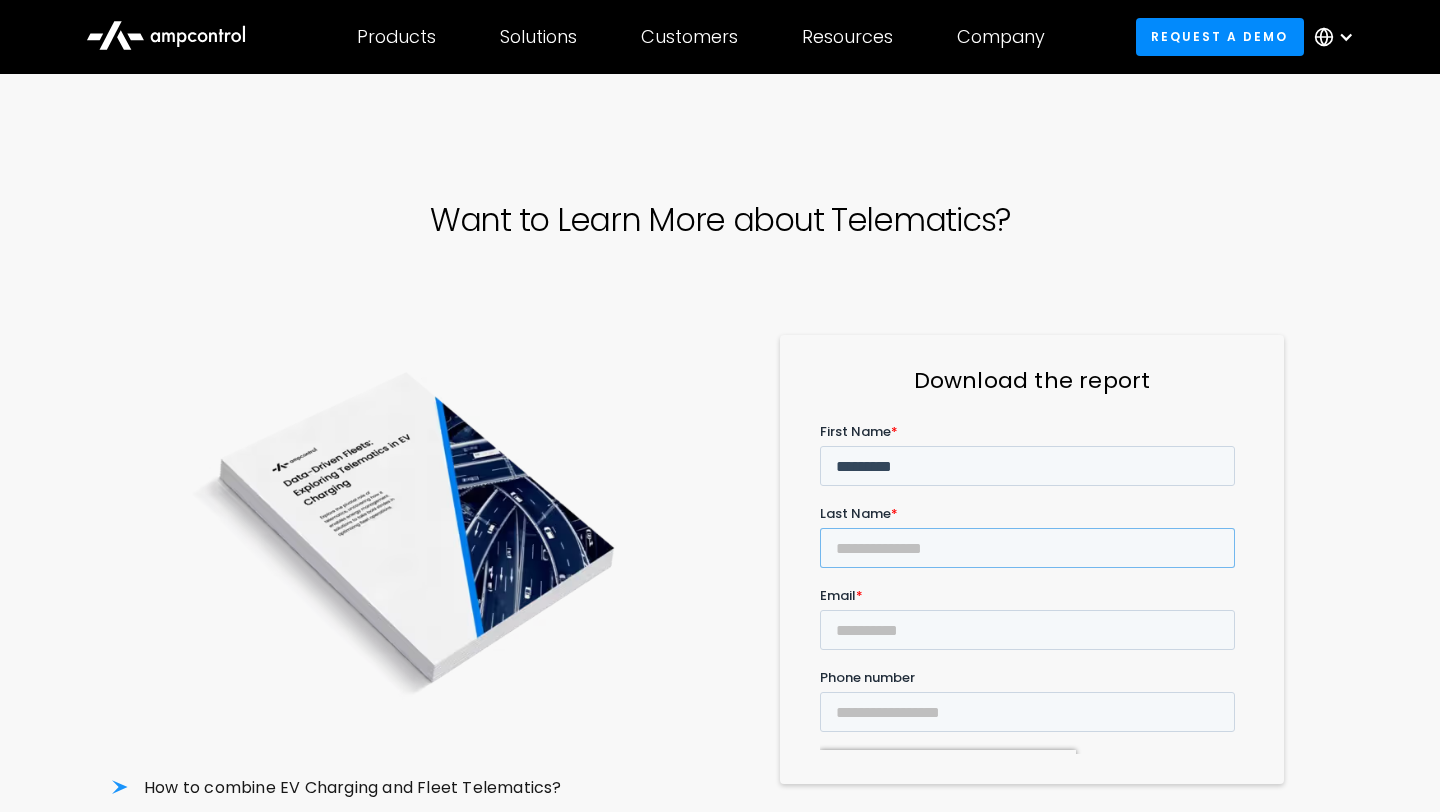 type on "*" 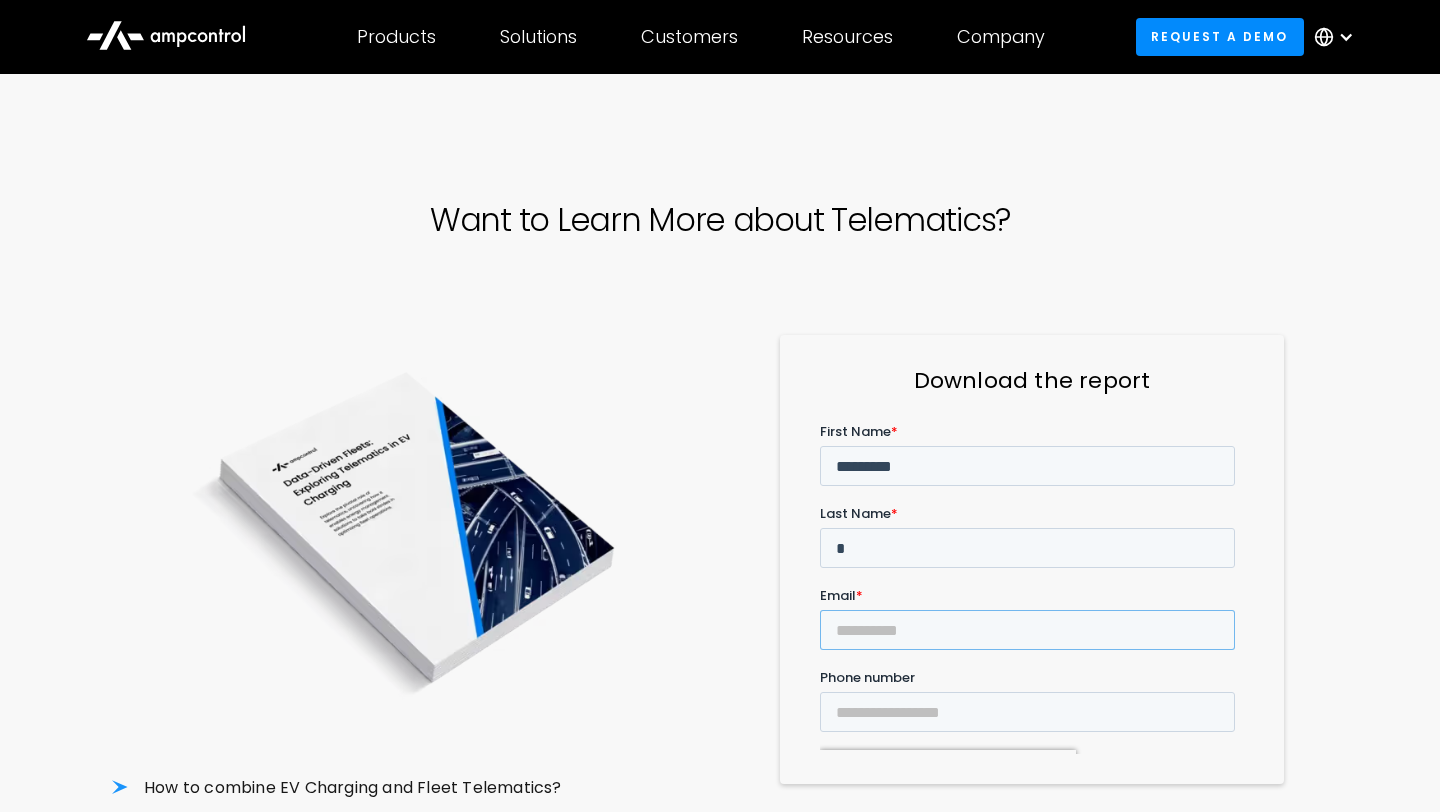 type on "**********" 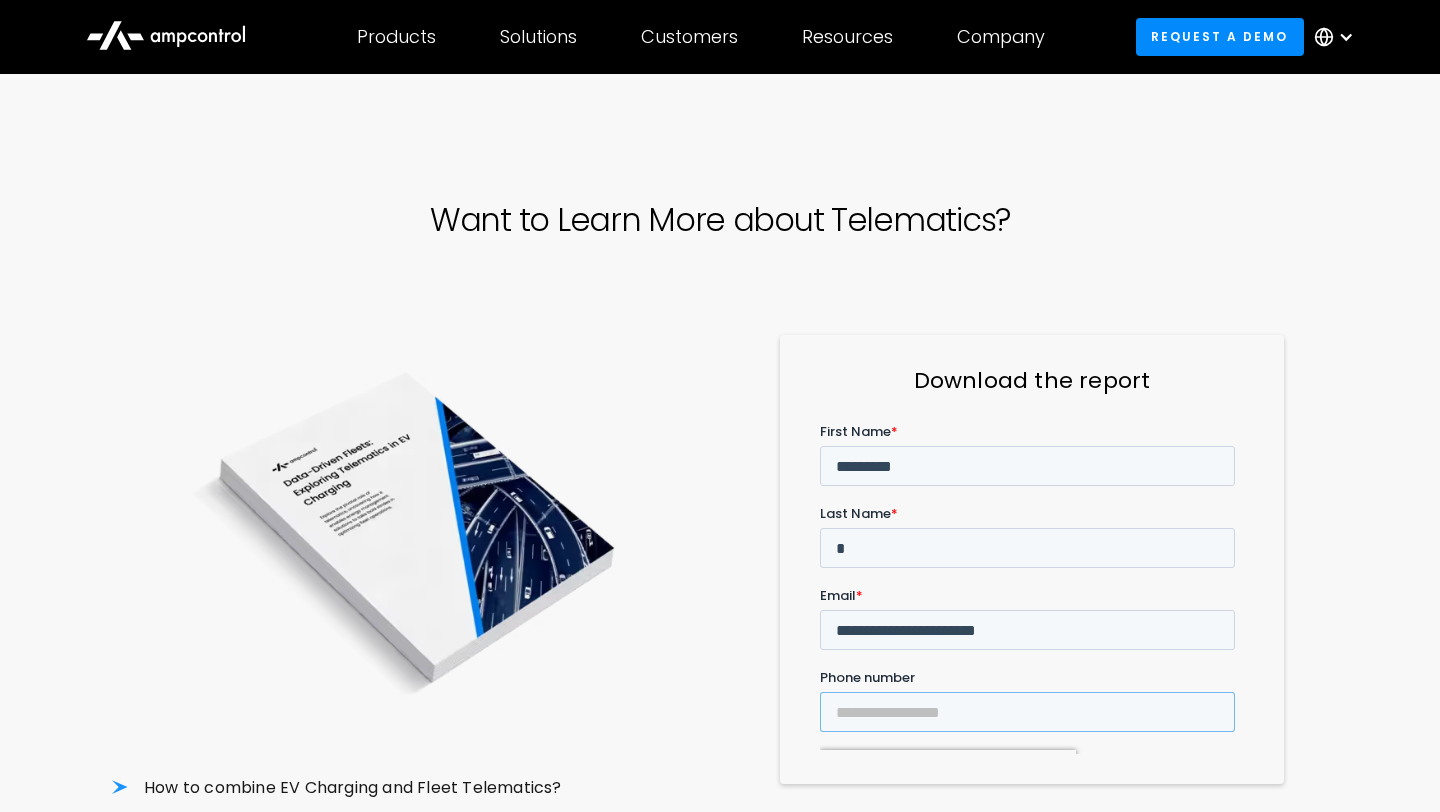 type on "**********" 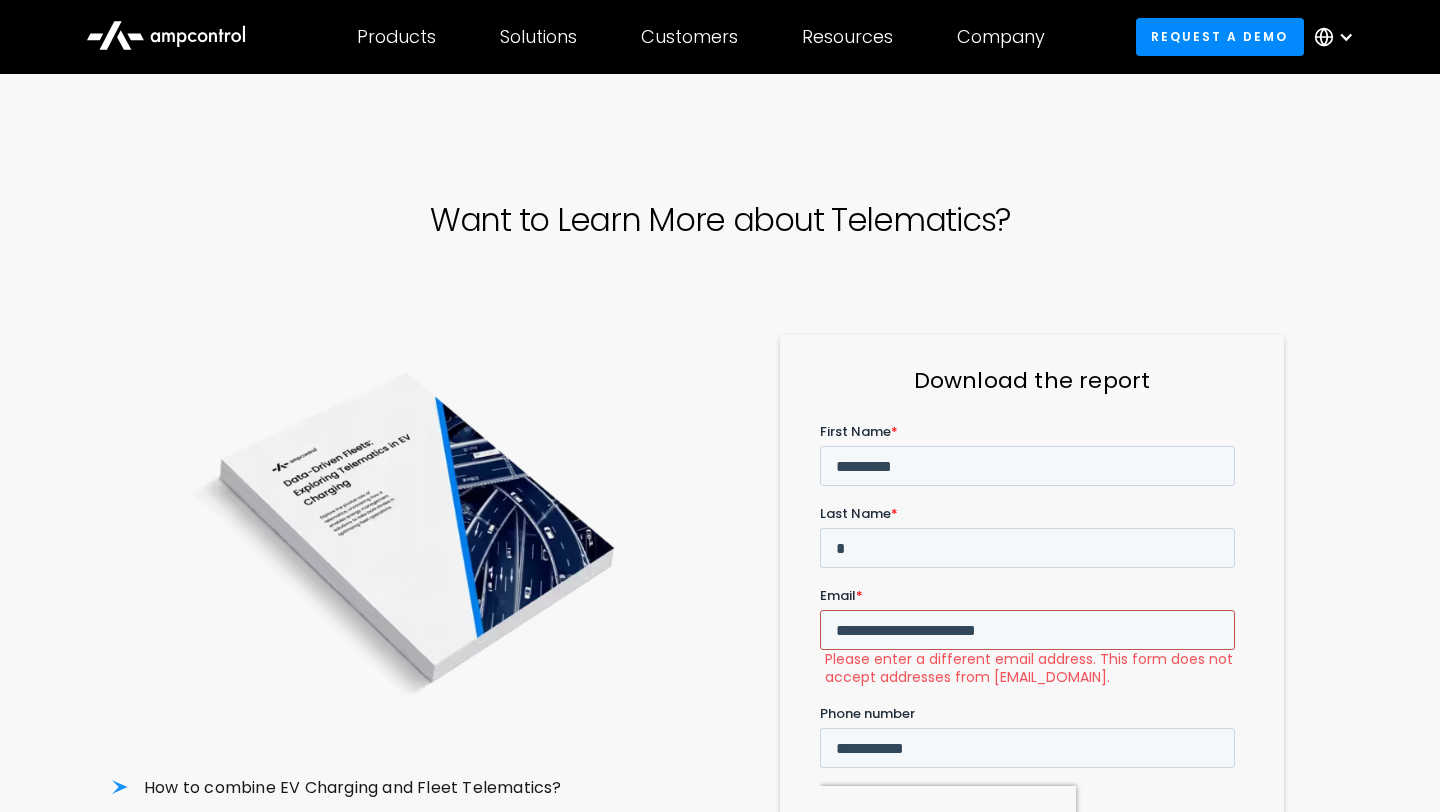 click on "**********" at bounding box center (1027, 629) 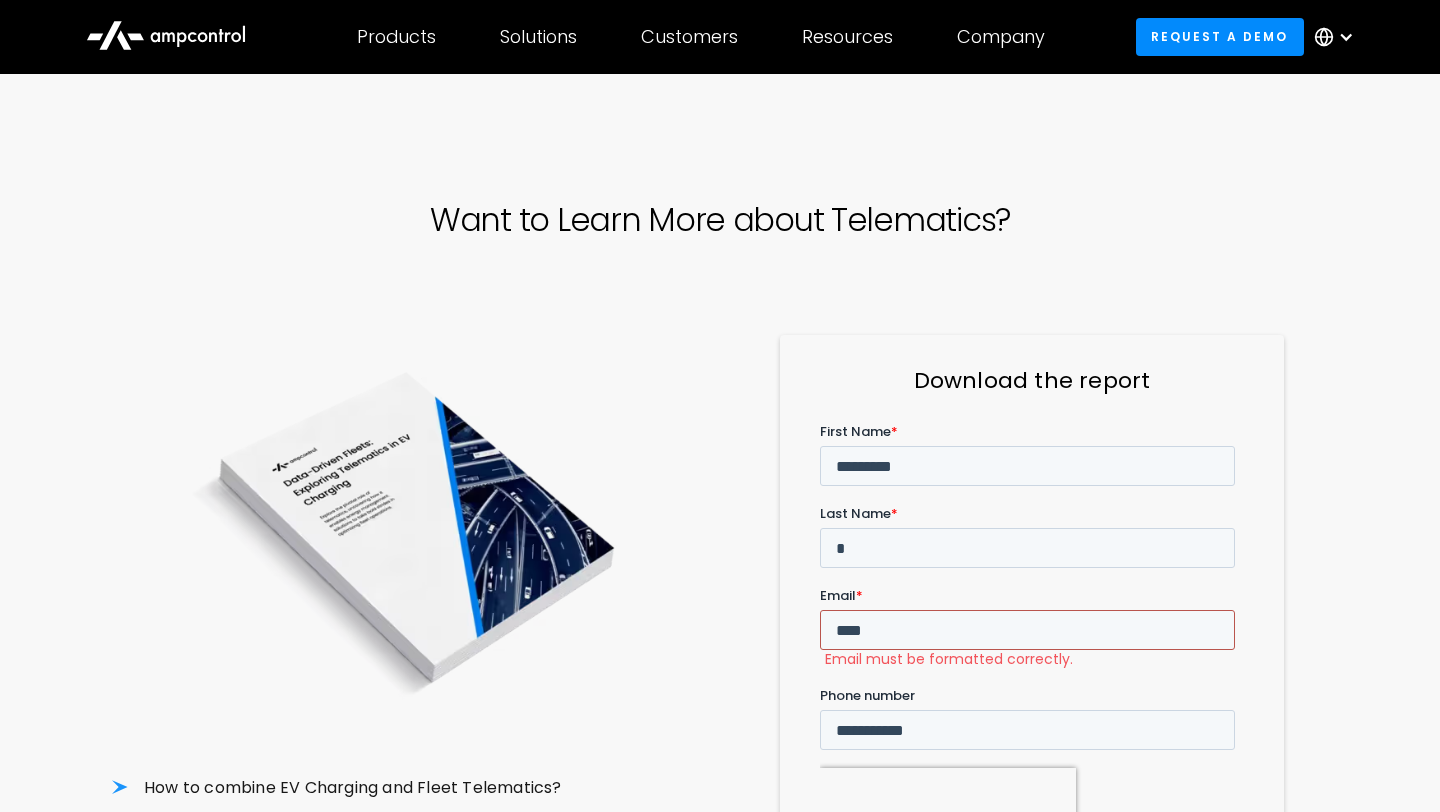 type on "**********" 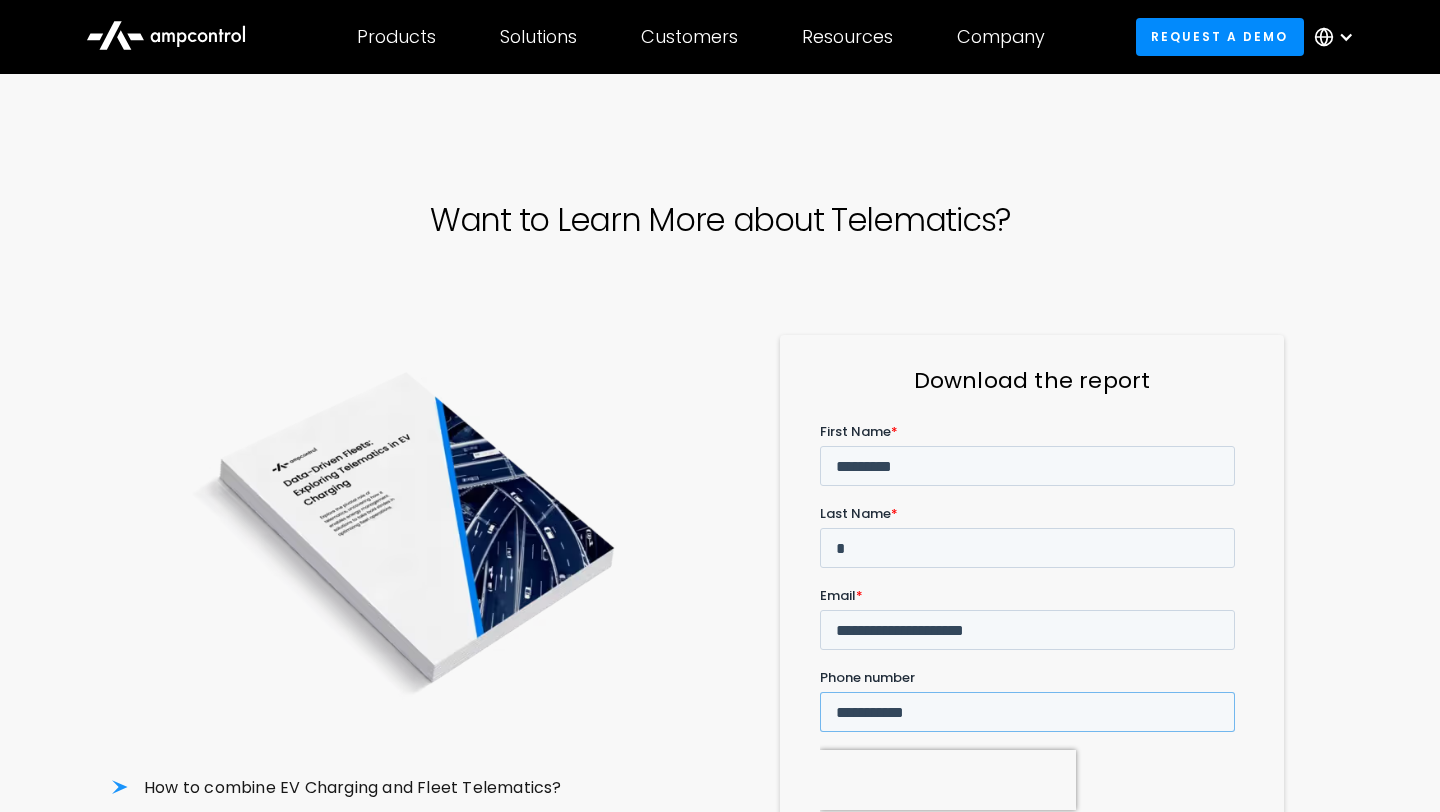 click on "**********" at bounding box center (1027, 711) 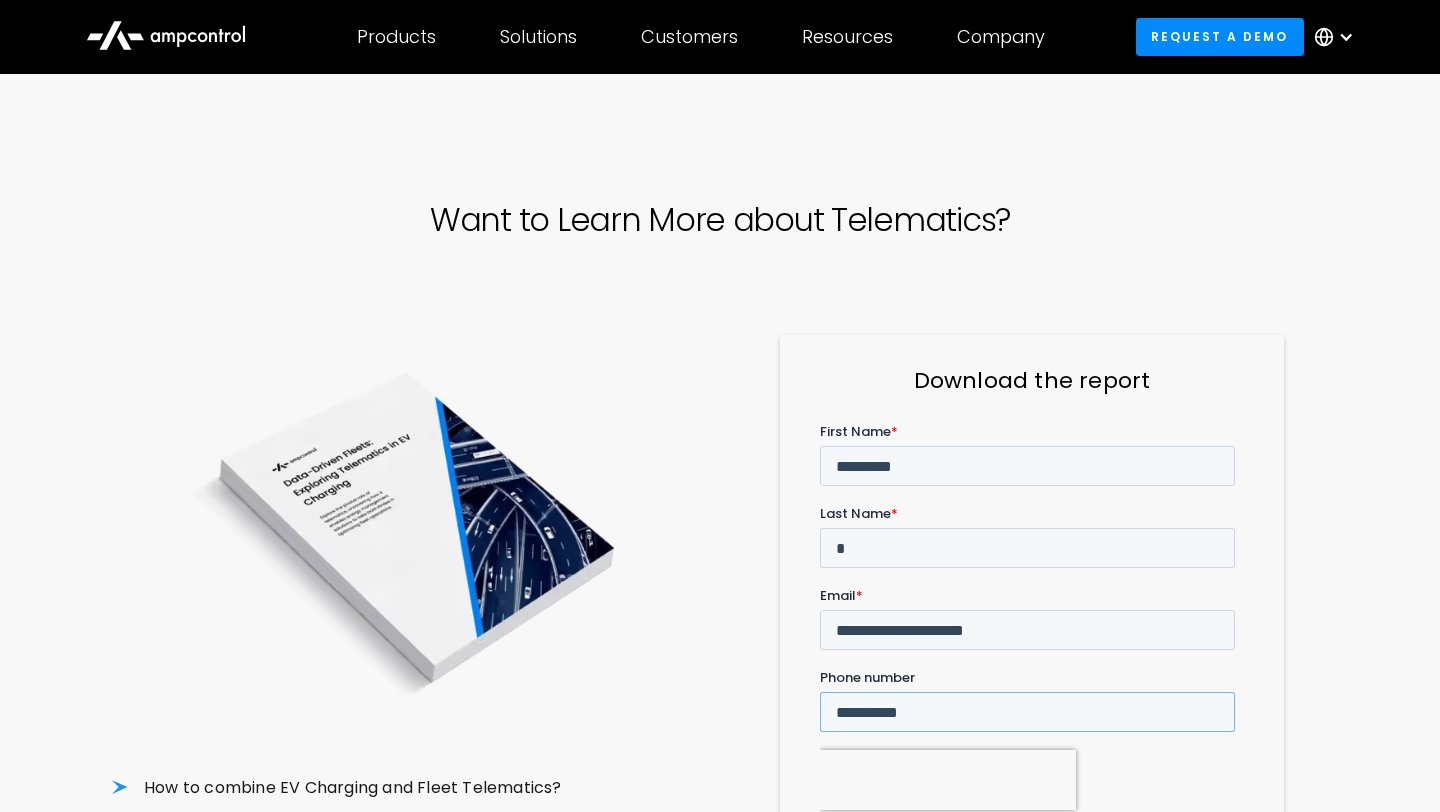 type on "**********" 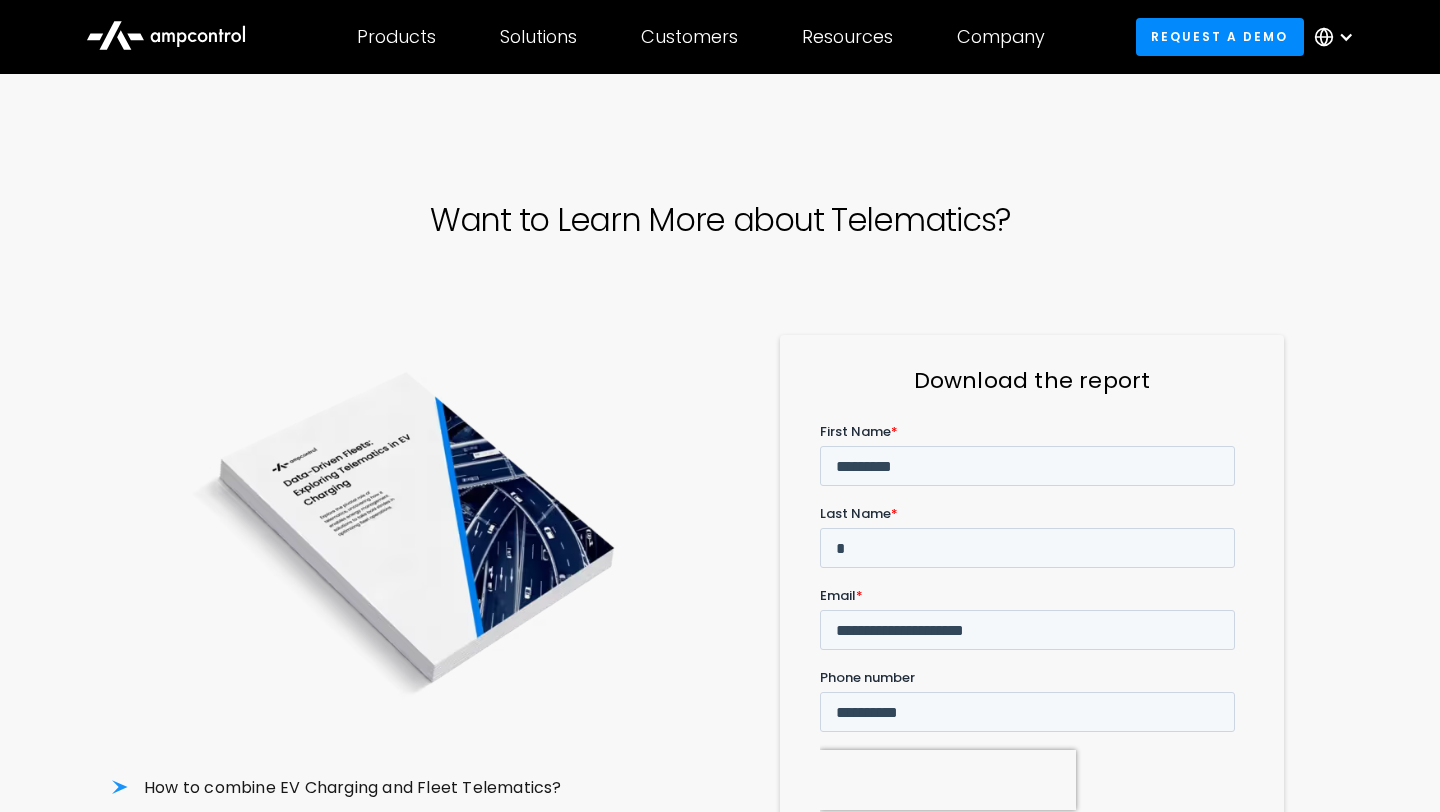 click on "******" at bounding box center (859, 863) 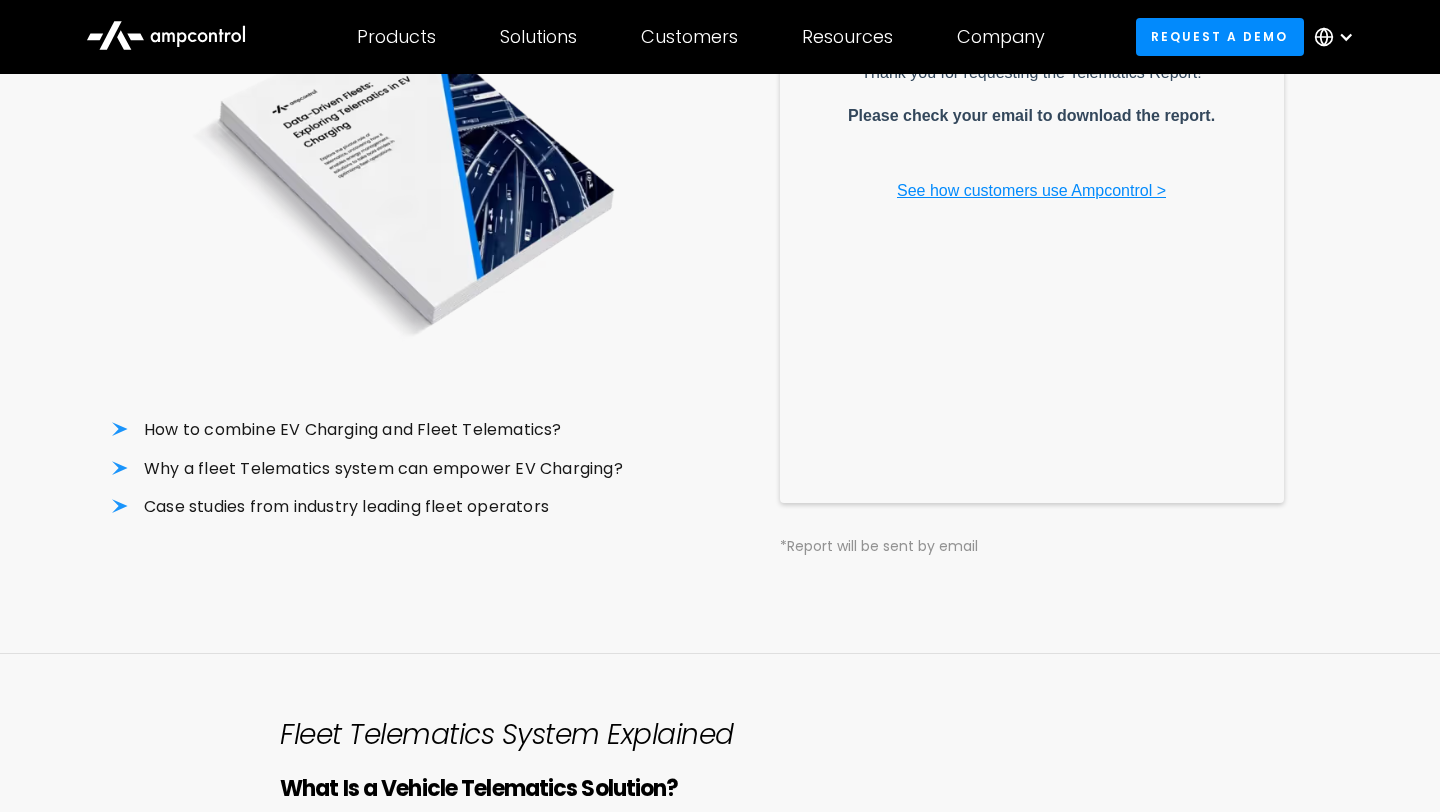 scroll, scrollTop: 0, scrollLeft: 0, axis: both 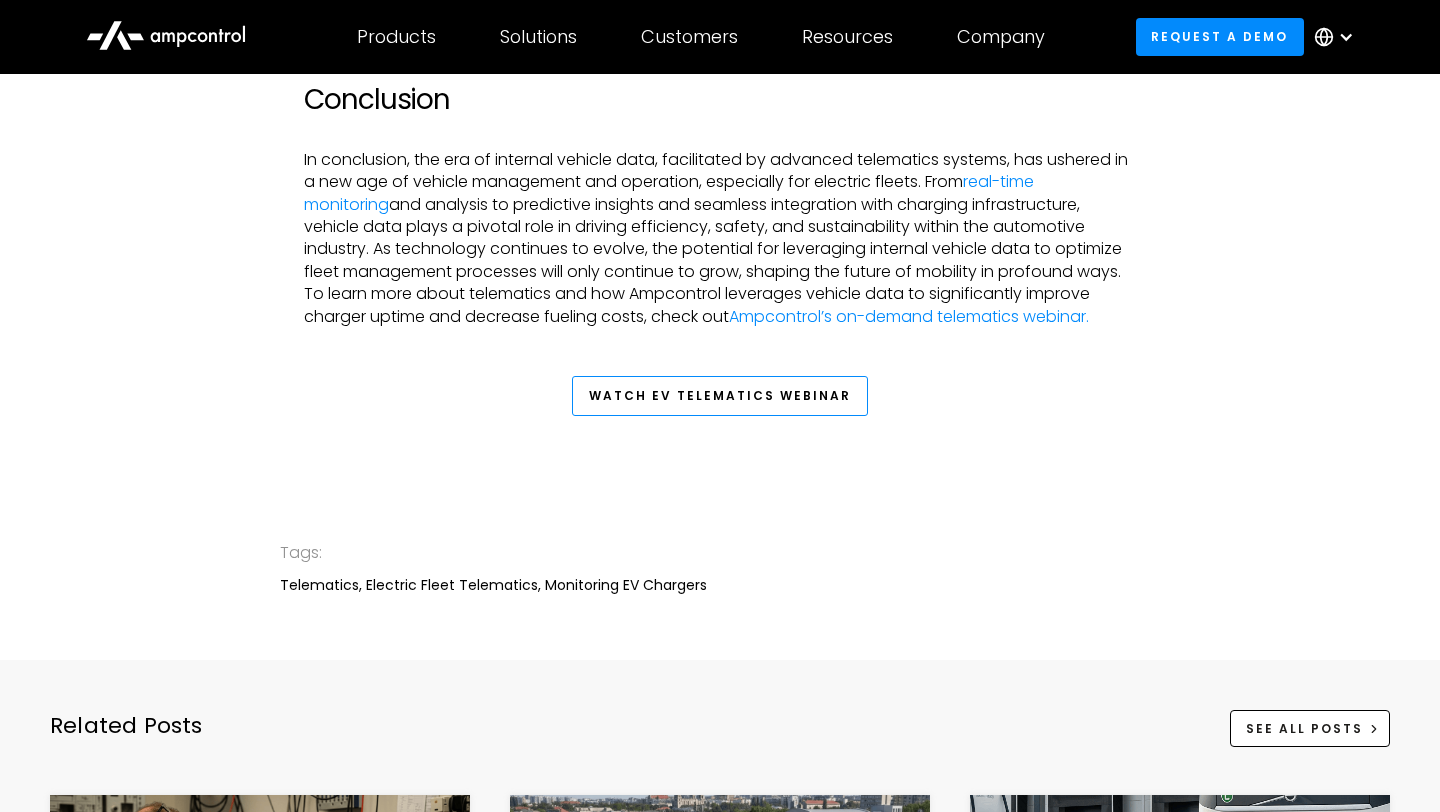 click on "Watch EV Telematics Webinar" at bounding box center [720, 396] 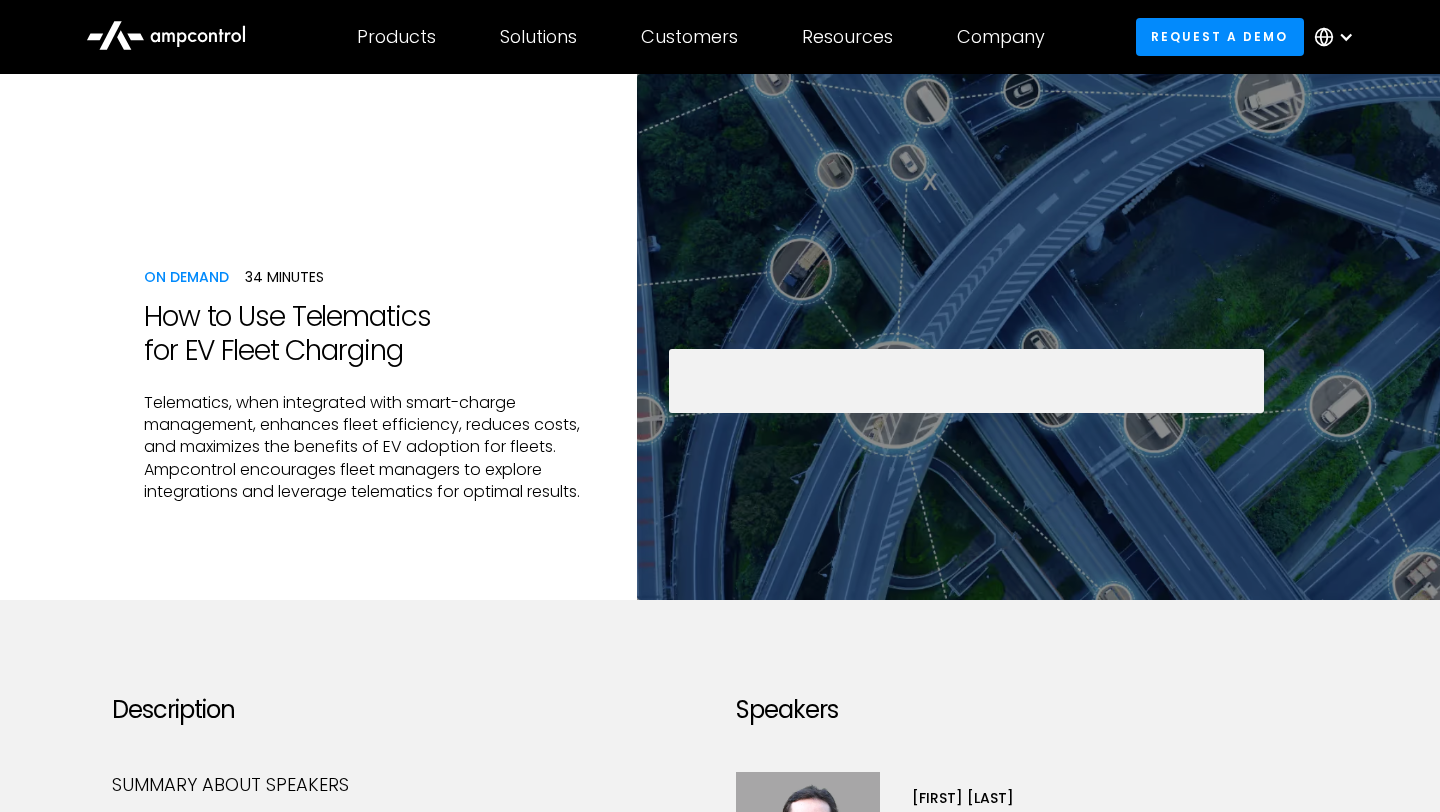scroll, scrollTop: 0, scrollLeft: 0, axis: both 